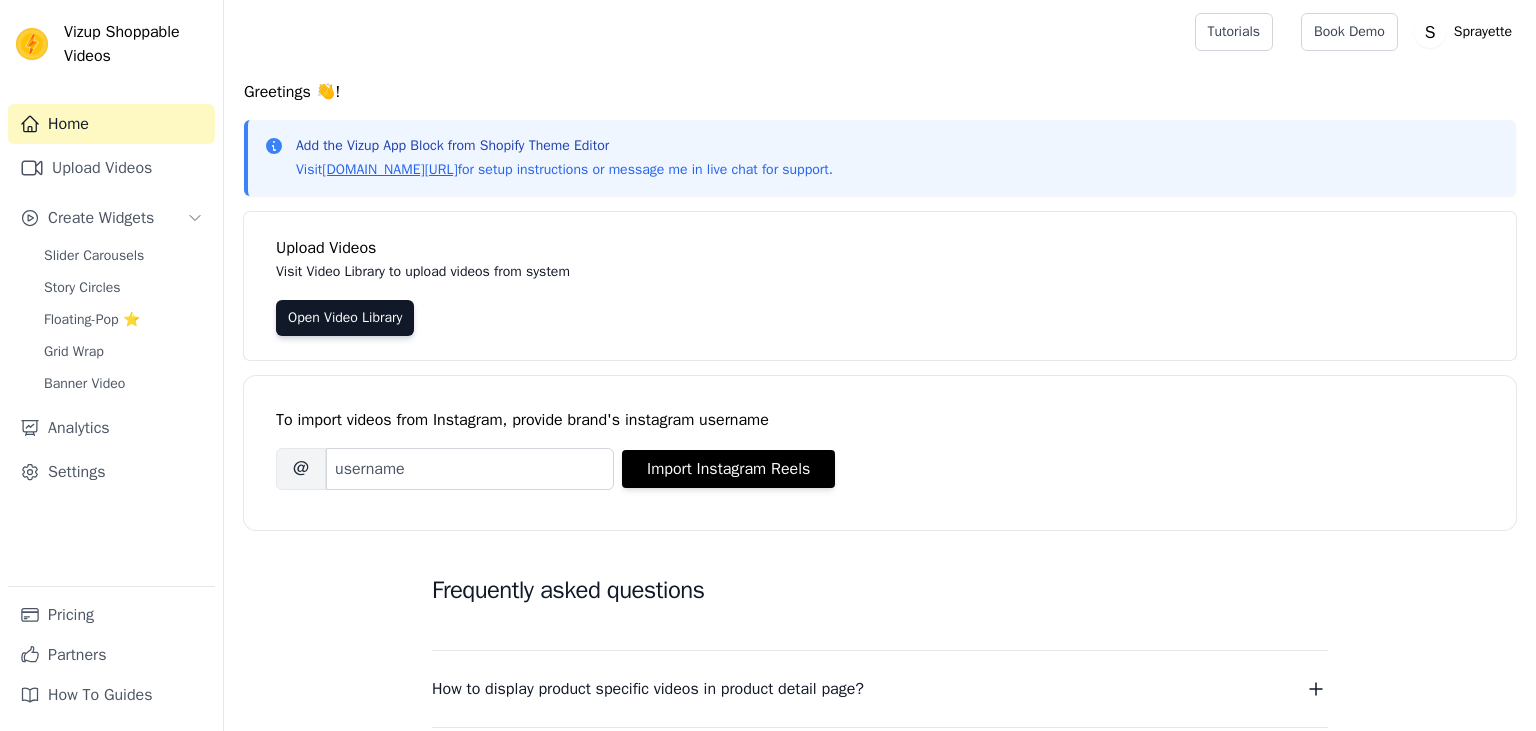 scroll, scrollTop: 317, scrollLeft: 0, axis: vertical 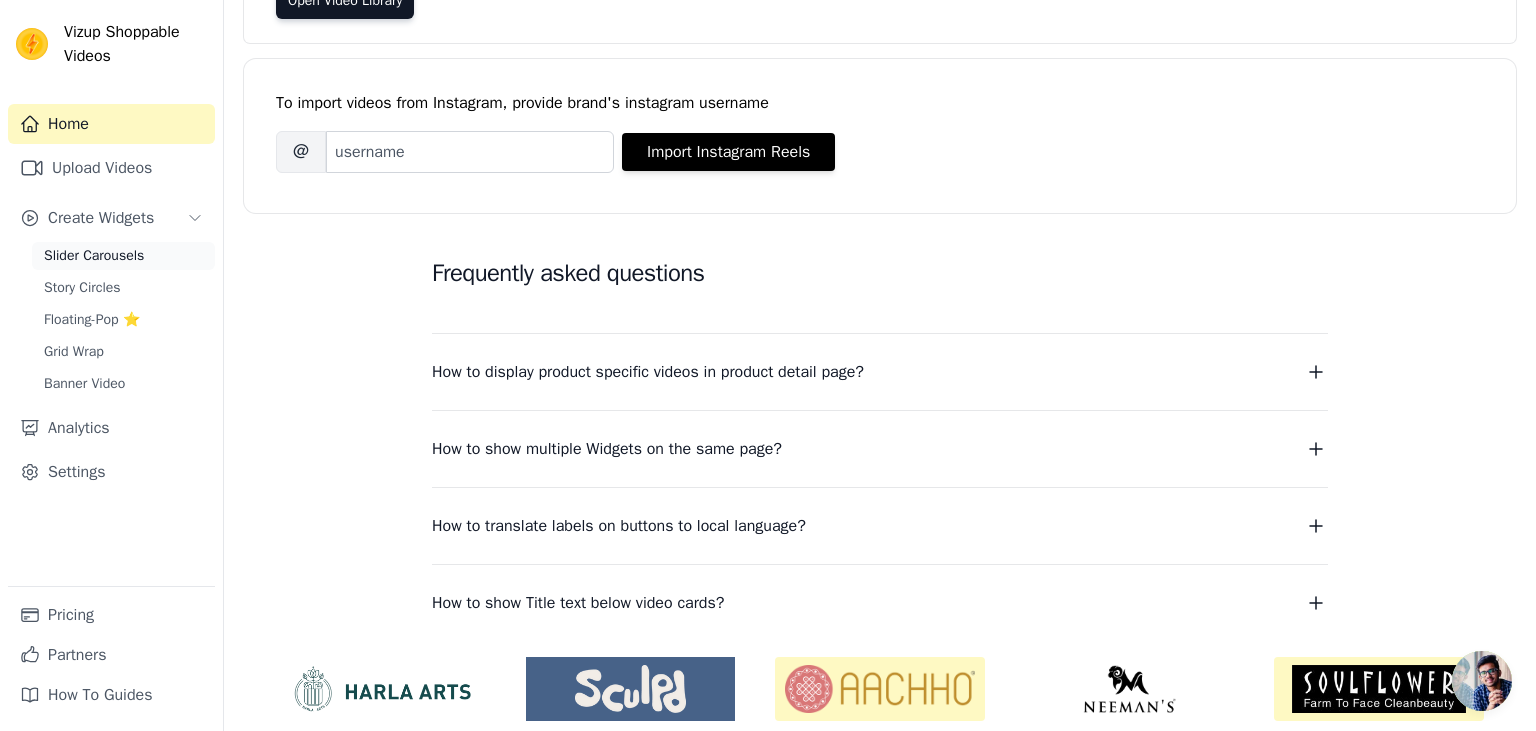 click on "Slider Carousels" at bounding box center [94, 256] 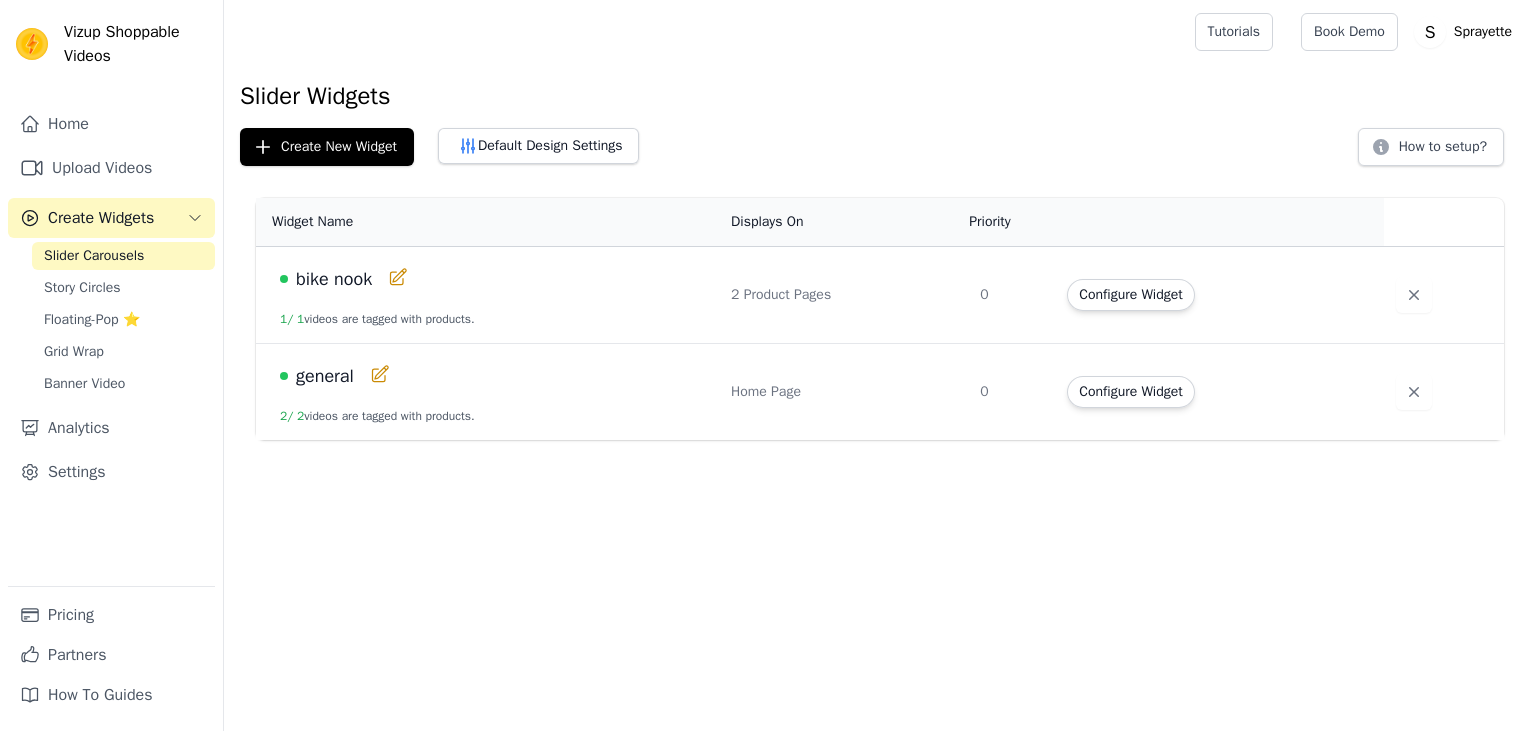 scroll, scrollTop: 0, scrollLeft: 0, axis: both 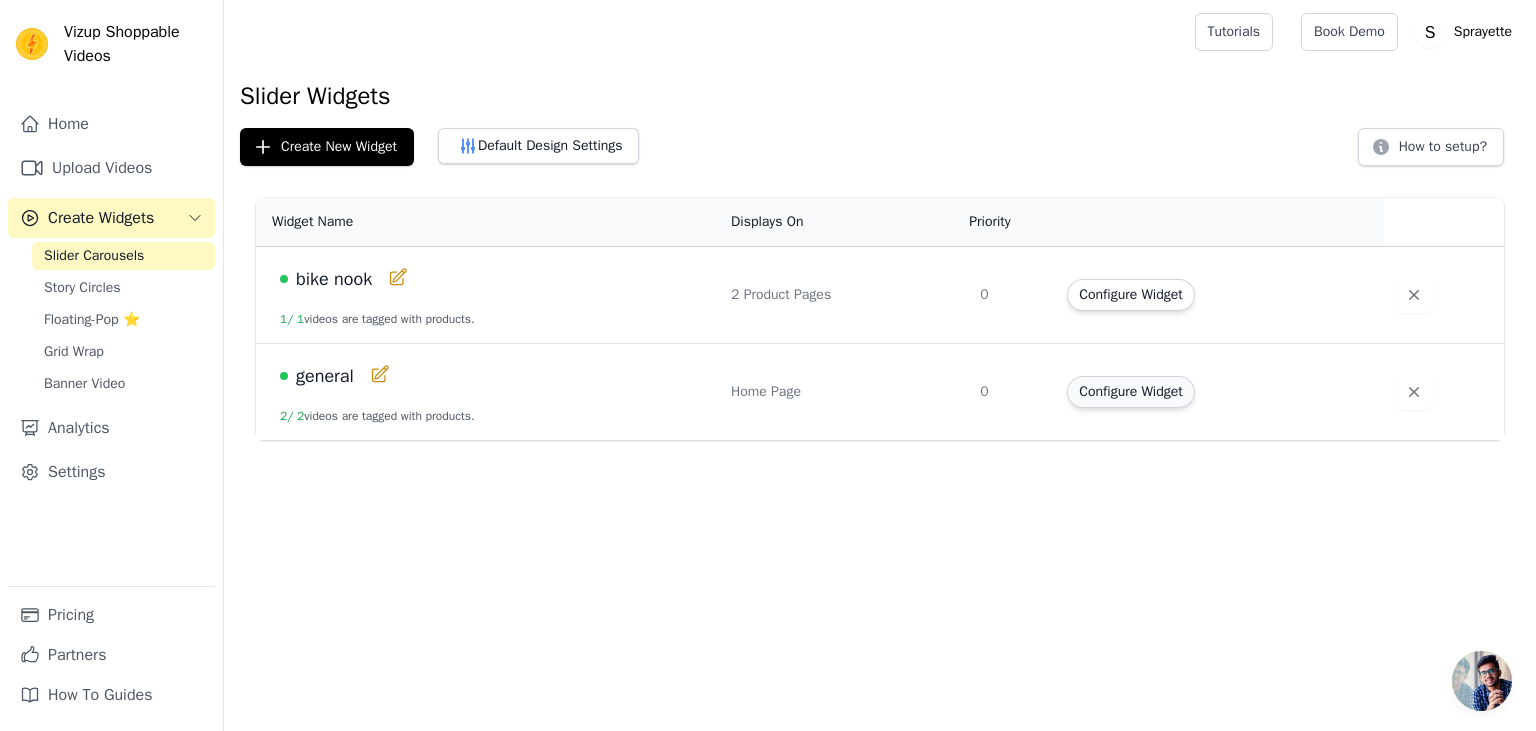 click on "Configure Widget" at bounding box center [1130, 392] 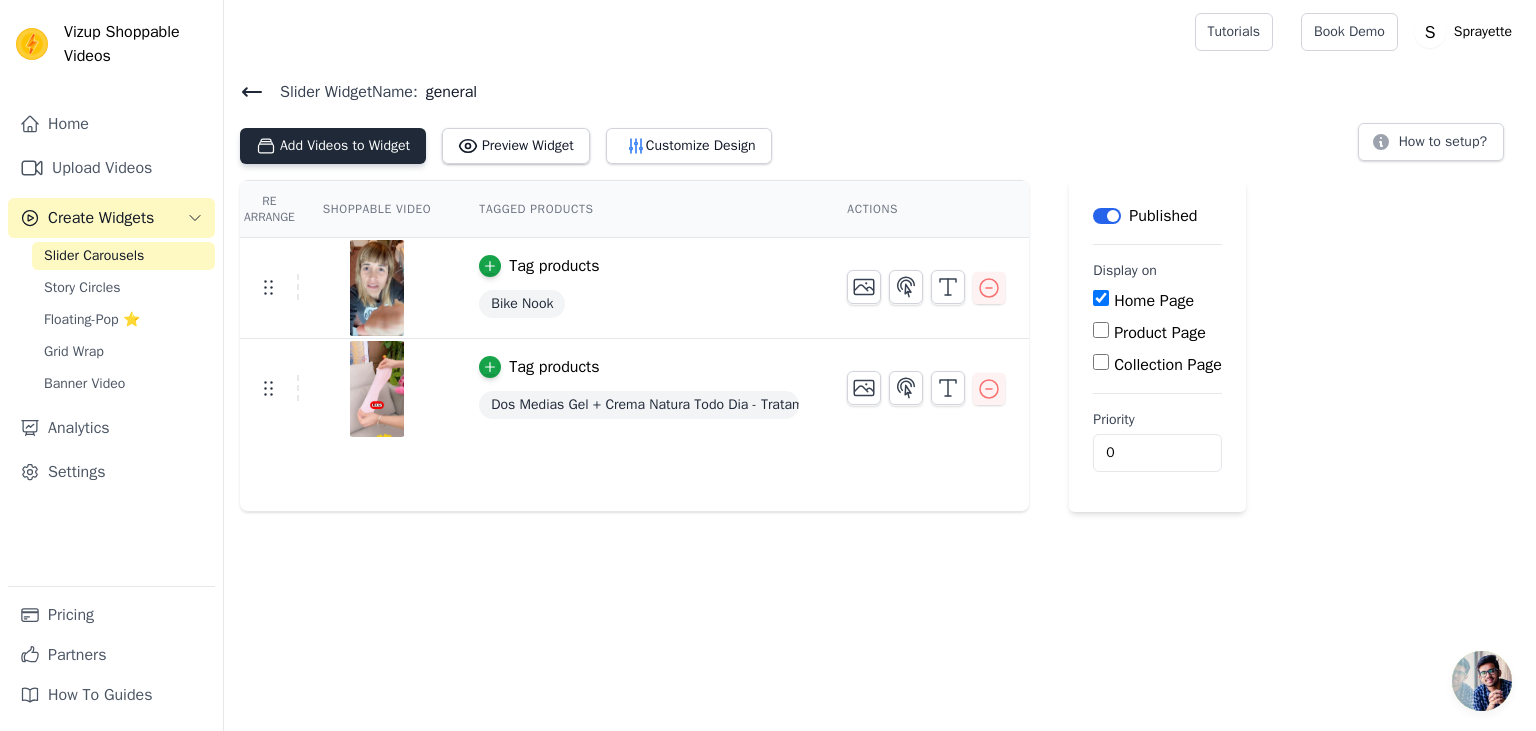 click on "Add Videos to Widget" at bounding box center [333, 146] 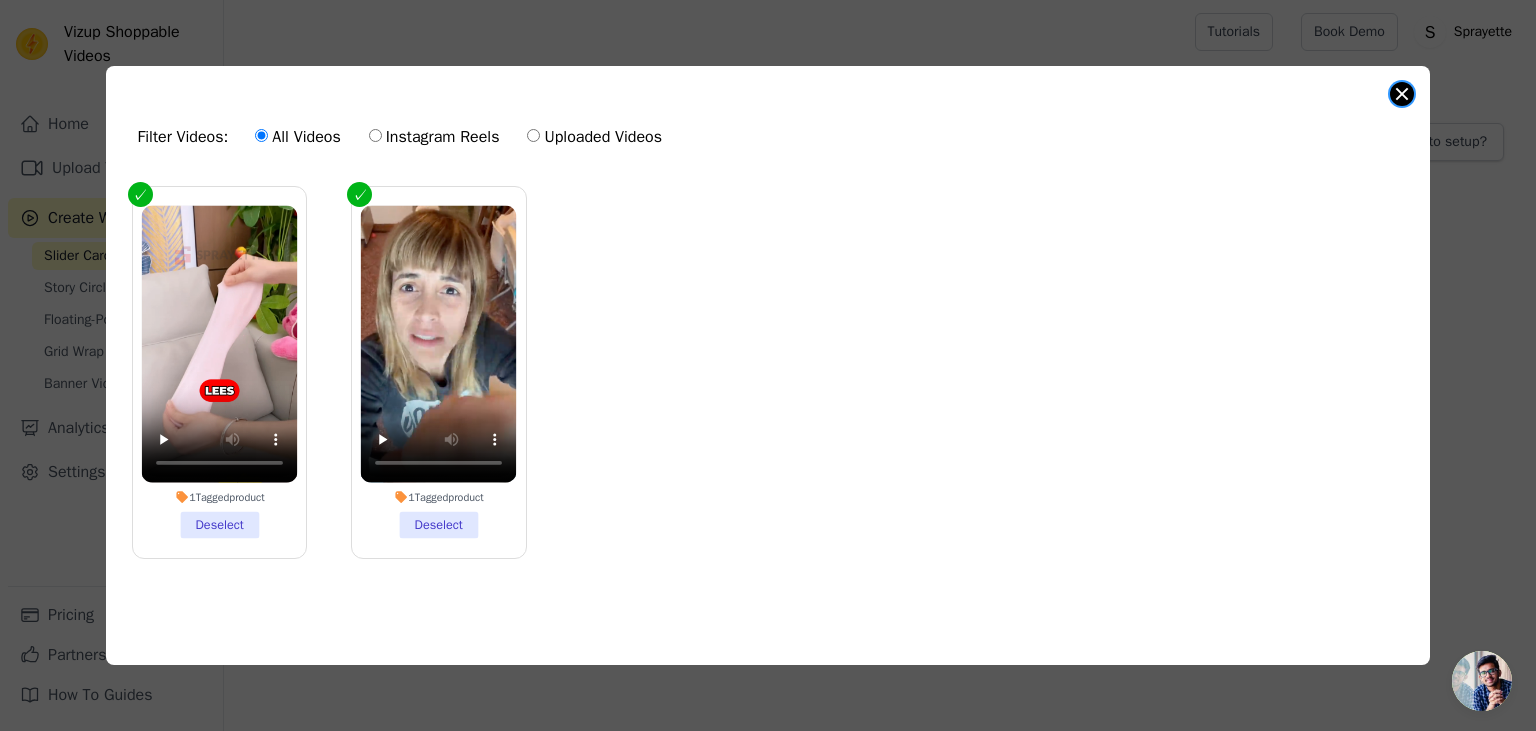 click at bounding box center [1402, 94] 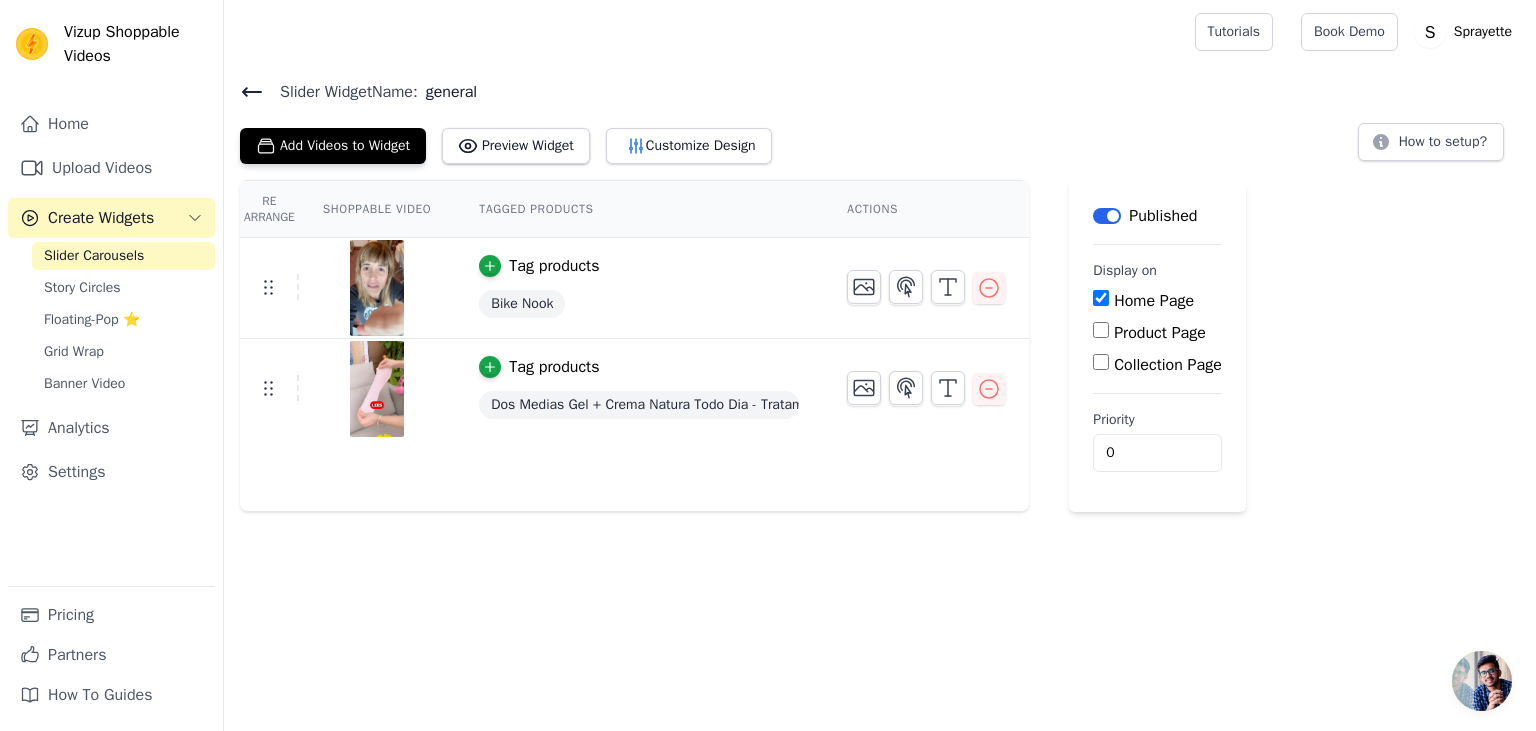click 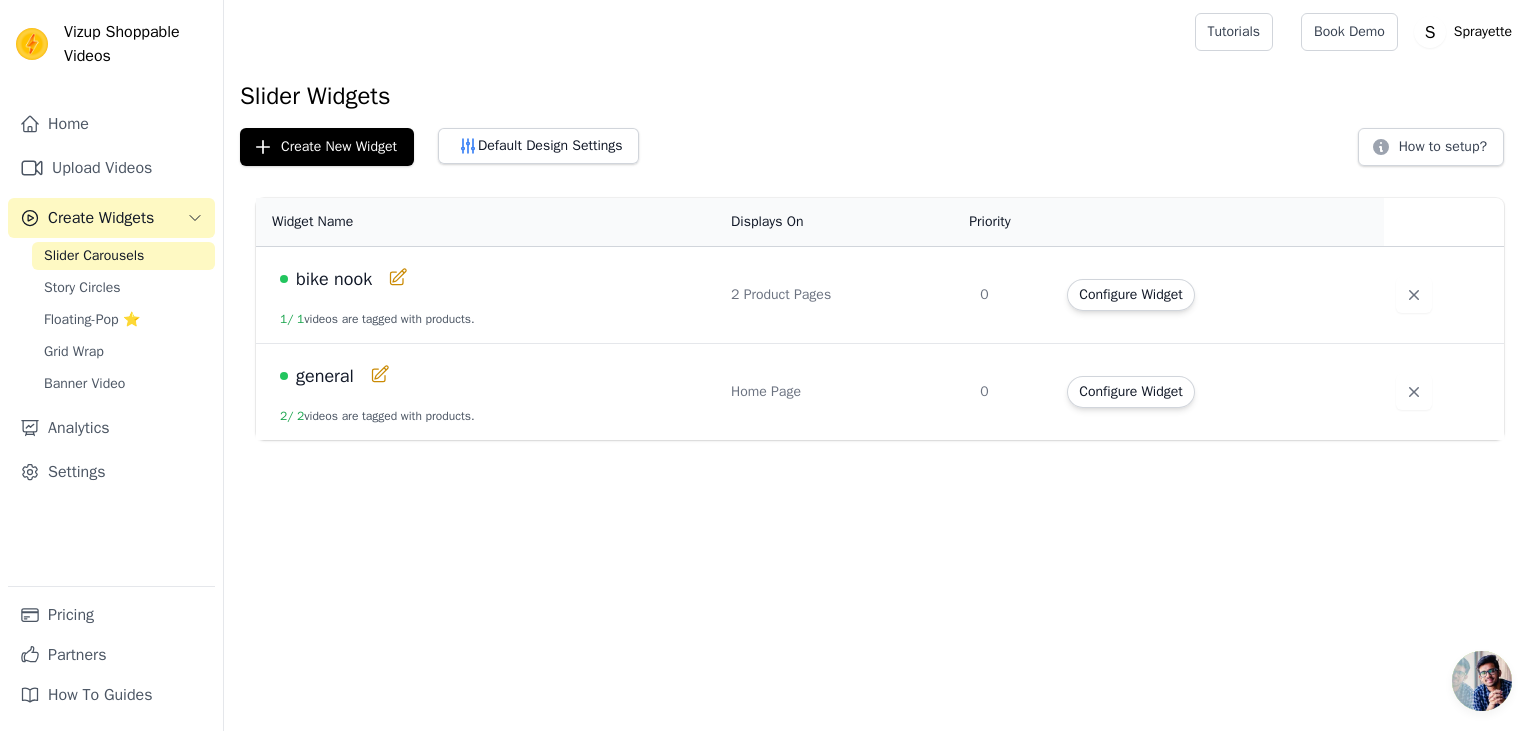 click on "Create Widgets" at bounding box center (111, 218) 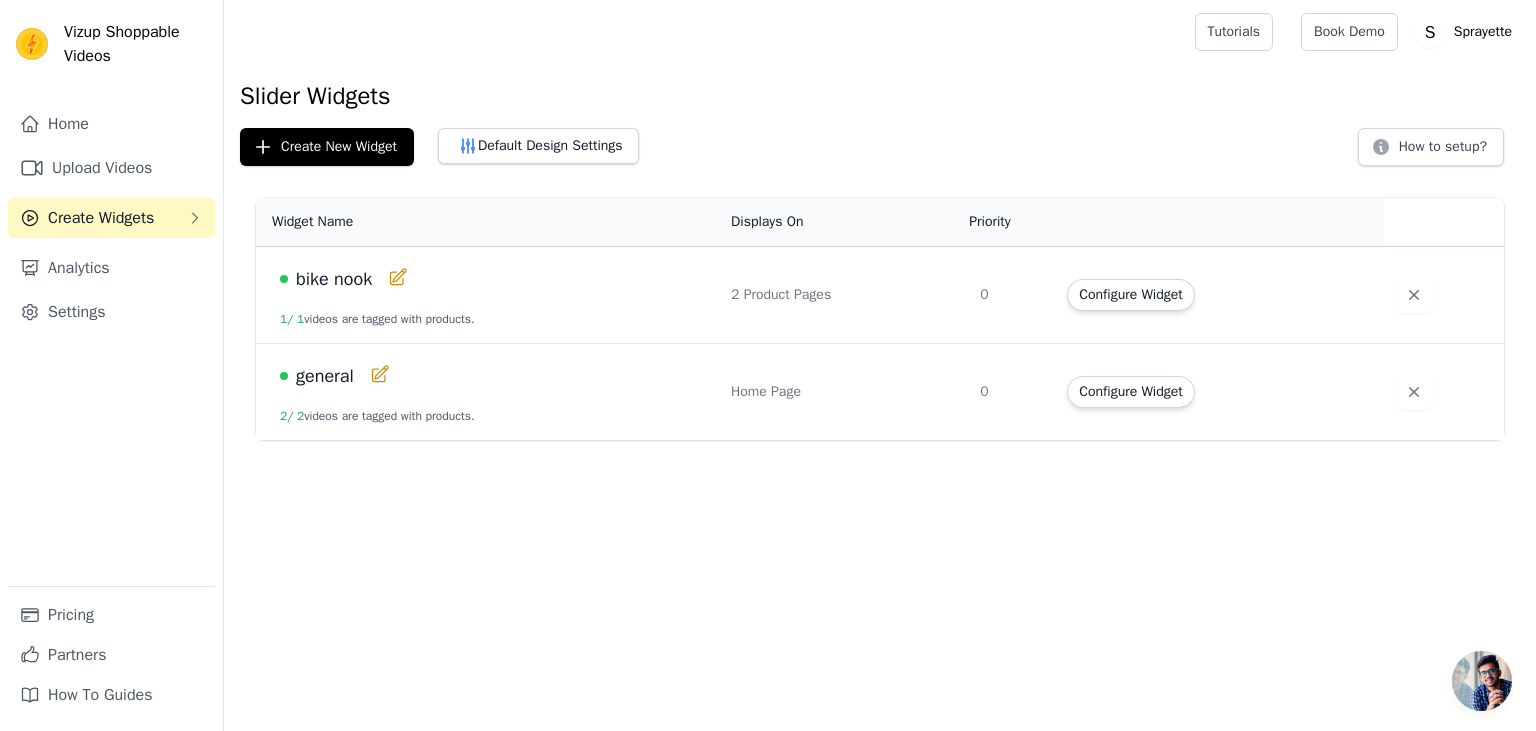 click on "Create Widgets" at bounding box center [111, 218] 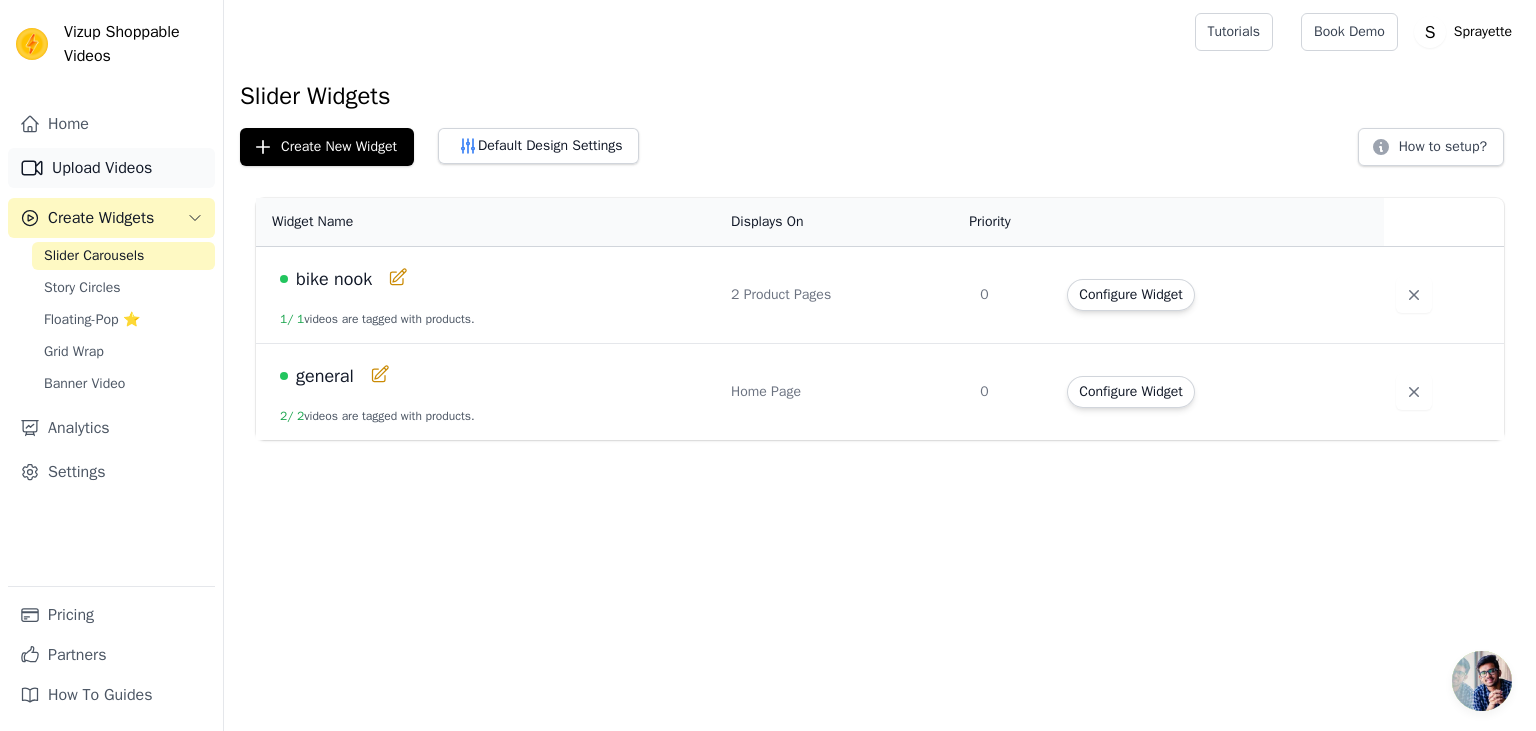 click on "Upload Videos" at bounding box center [111, 168] 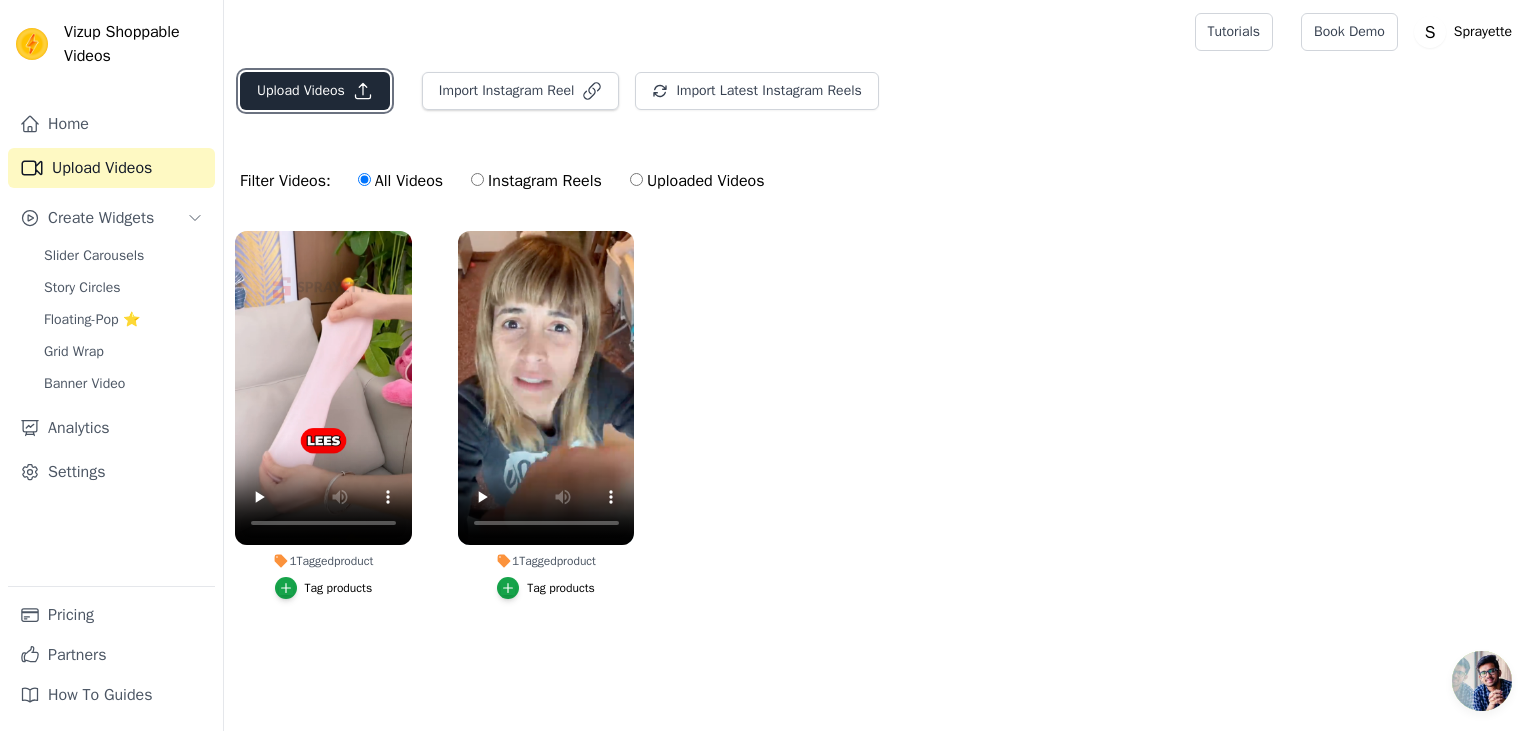 click on "Upload Videos" at bounding box center [315, 91] 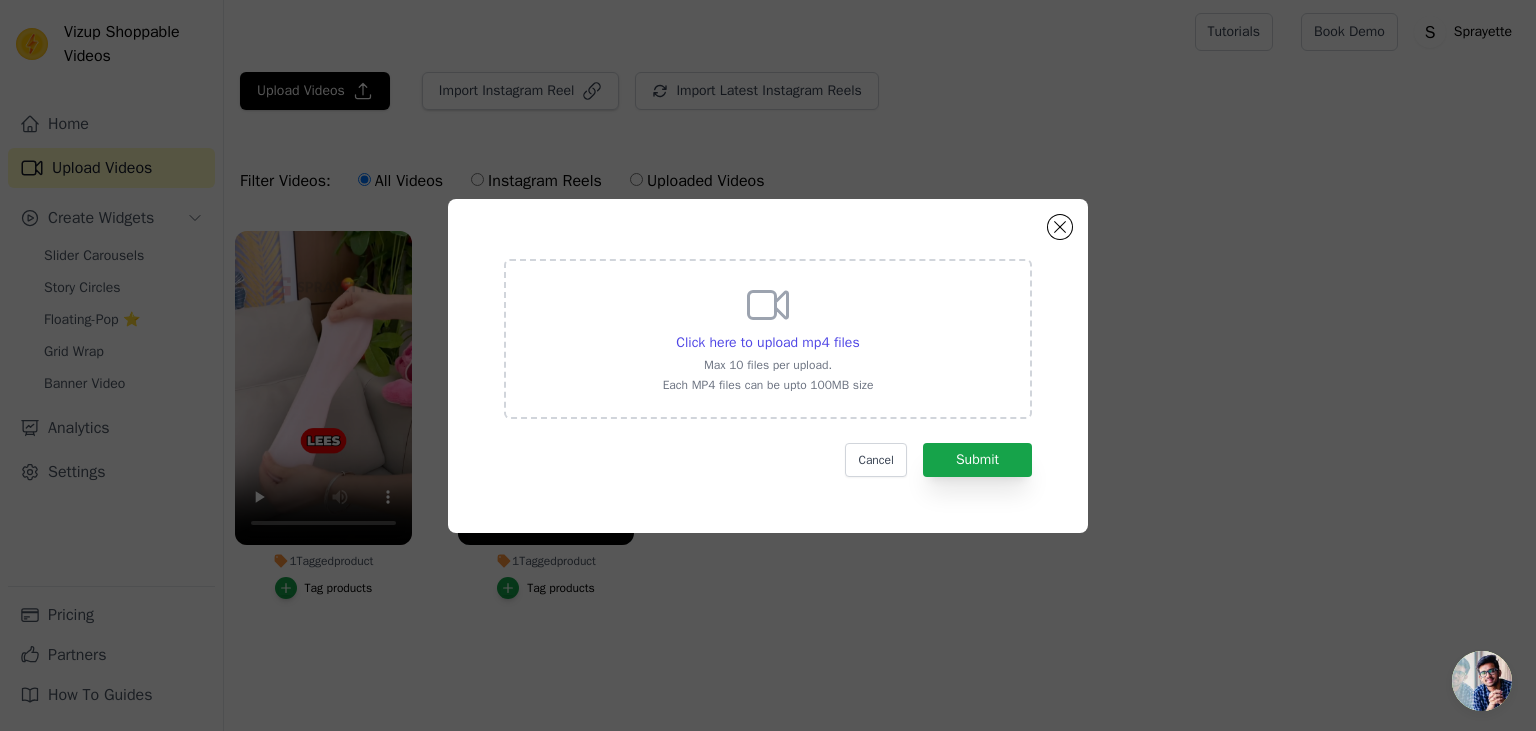 click on "Click here to upload mp4 files     Max 10 files per upload.   Each MP4 files can be upto 100MB size" at bounding box center [768, 337] 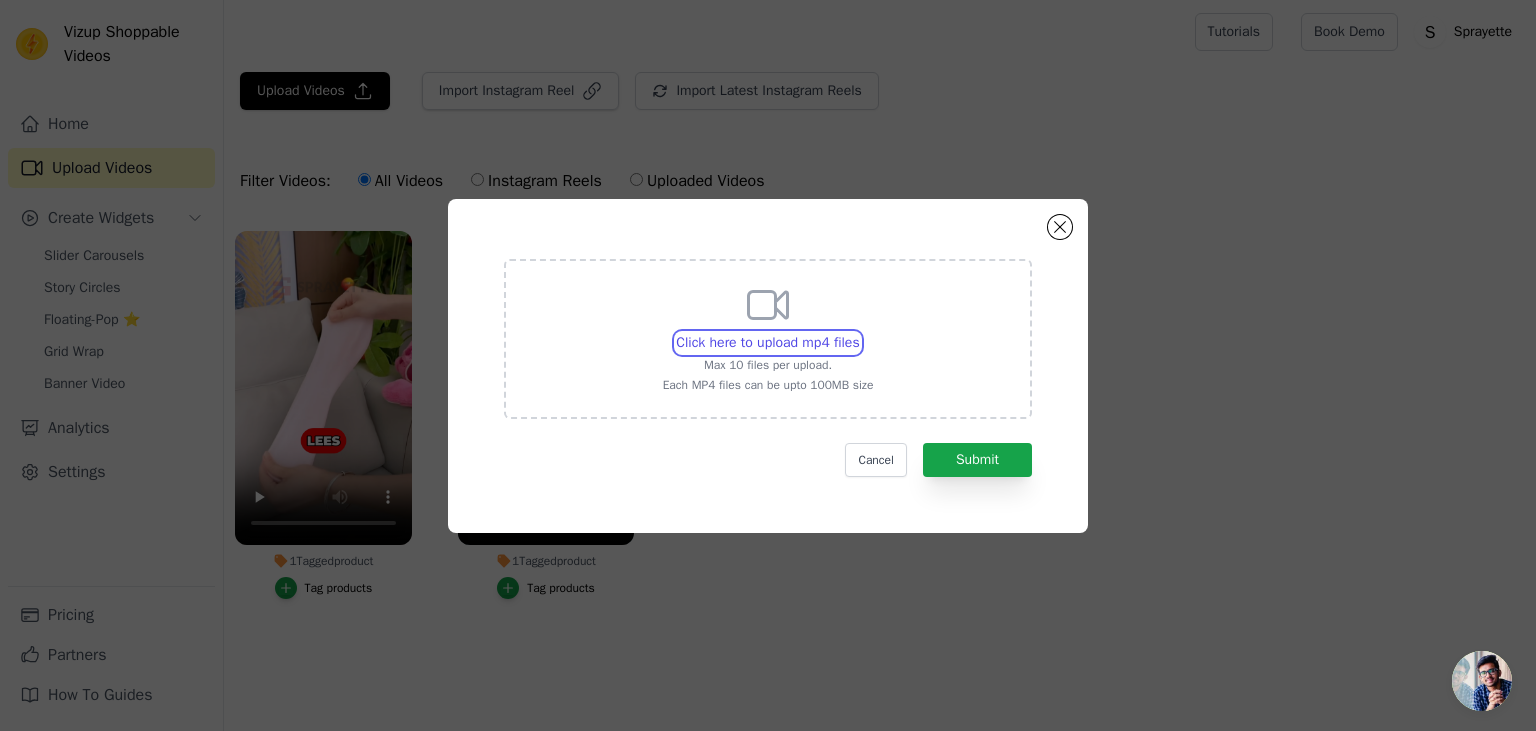 click on "Click here to upload mp4 files     Max 10 files per upload.   Each MP4 files can be upto 100MB size" at bounding box center [859, 332] 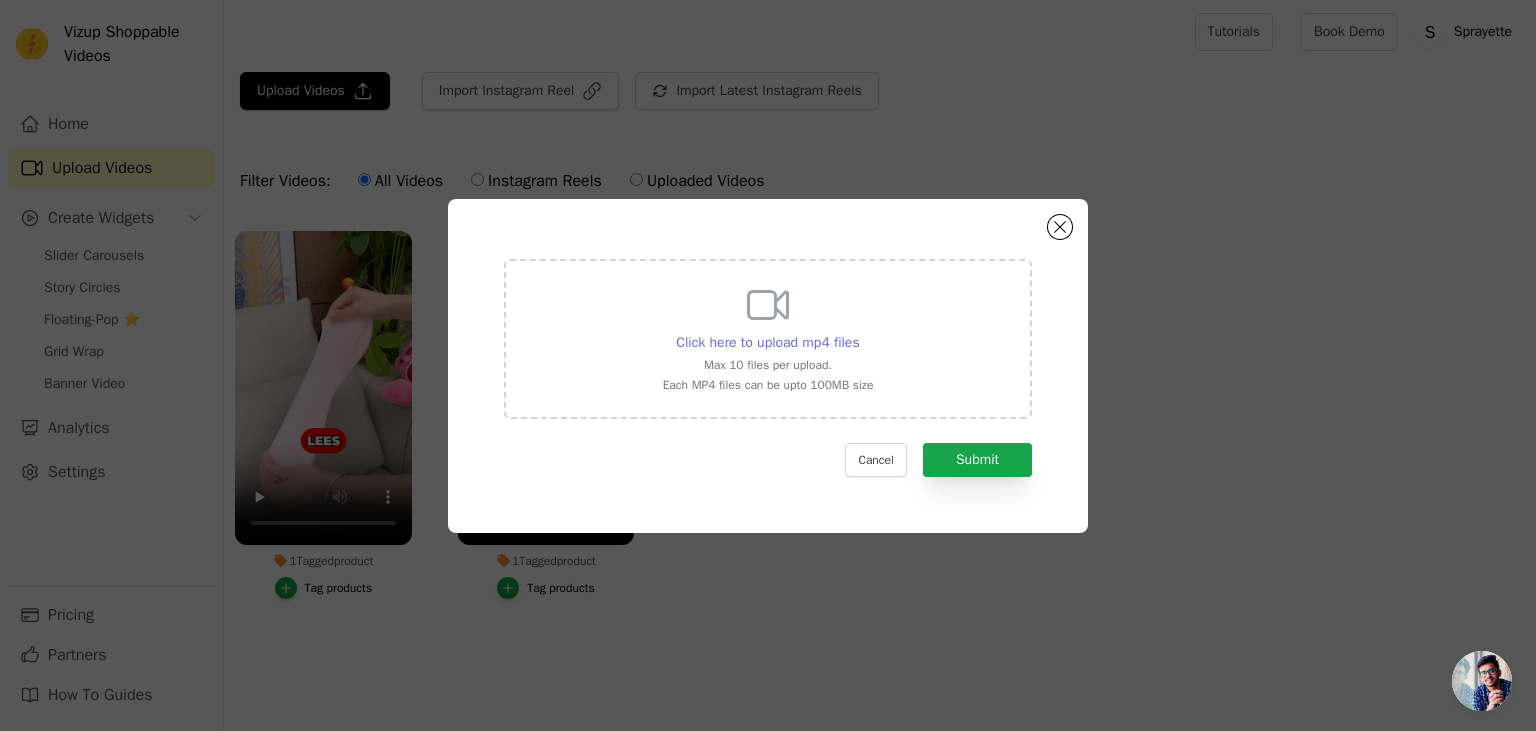 click on "Click here to upload mp4 files" at bounding box center [767, 342] 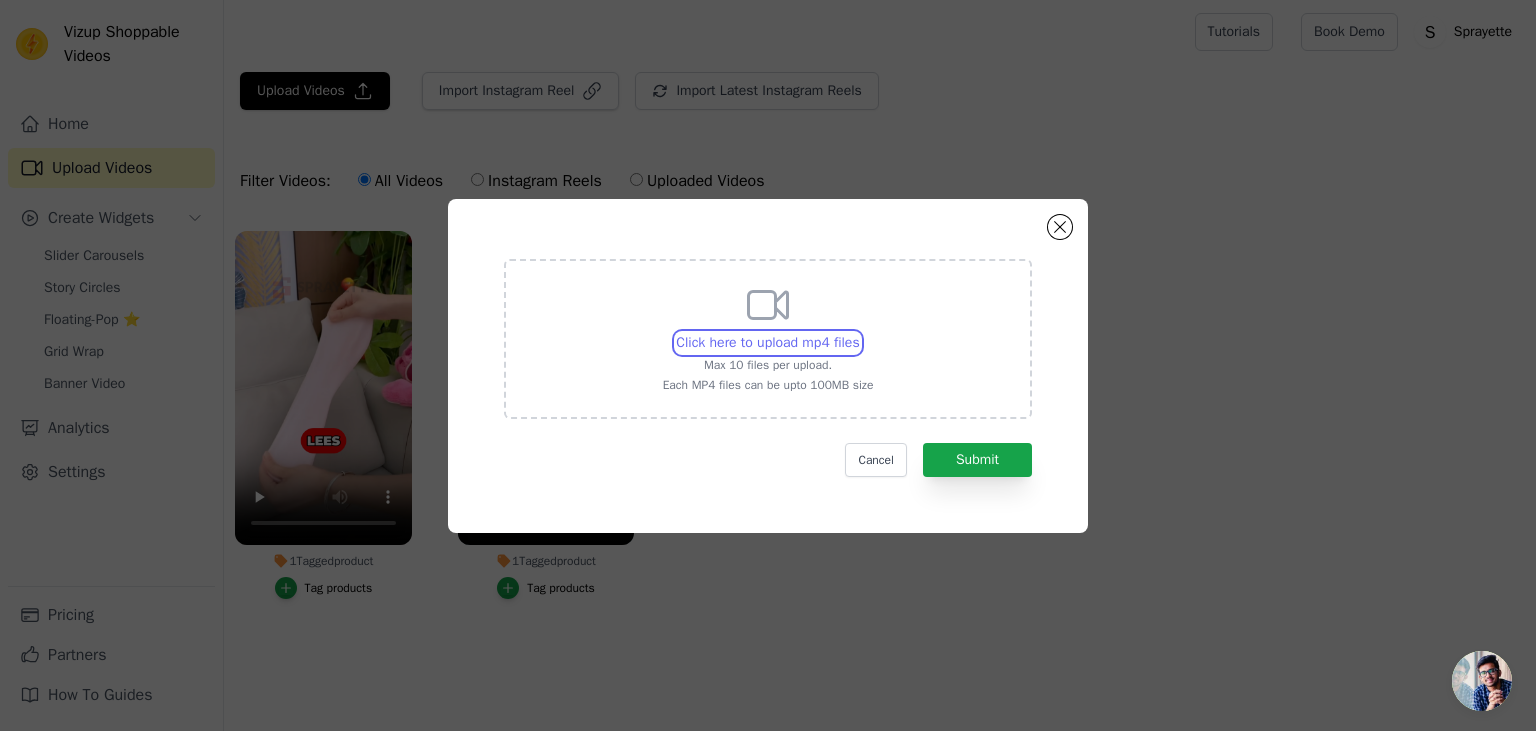 click on "Click here to upload mp4 files     Max 10 files per upload.   Each MP4 files can be upto 100MB size" at bounding box center (859, 332) 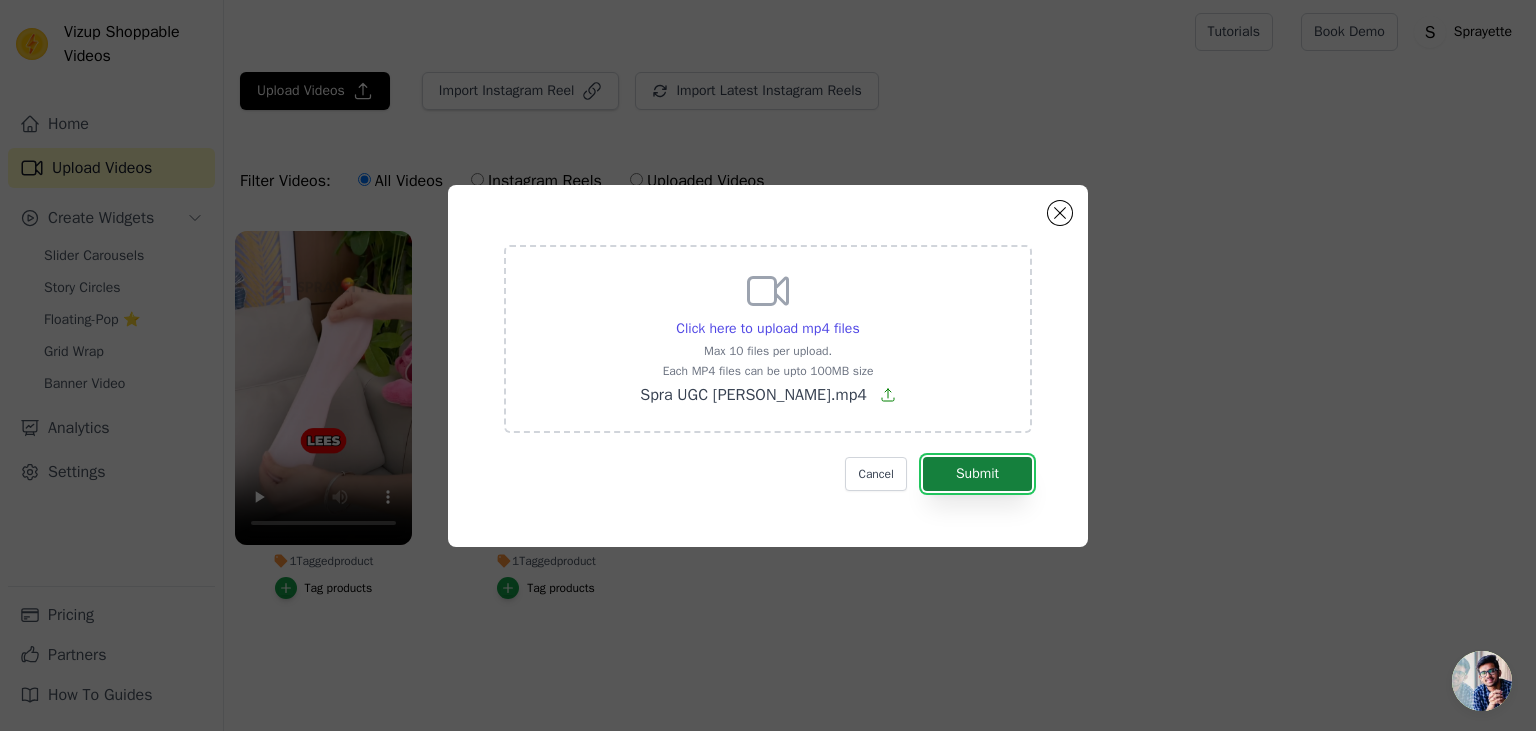 click on "Submit" at bounding box center (977, 474) 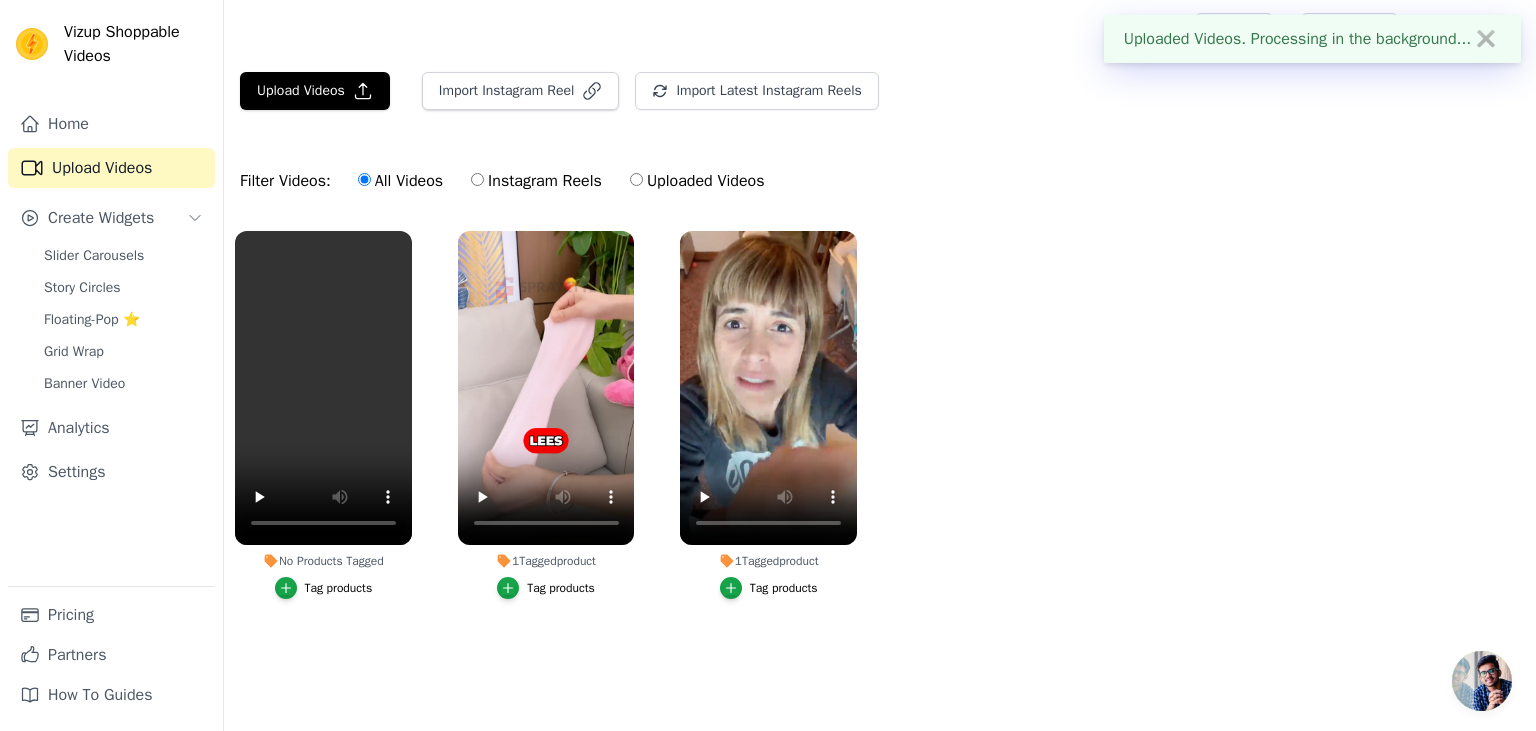 click on "Tag products" at bounding box center [324, 588] 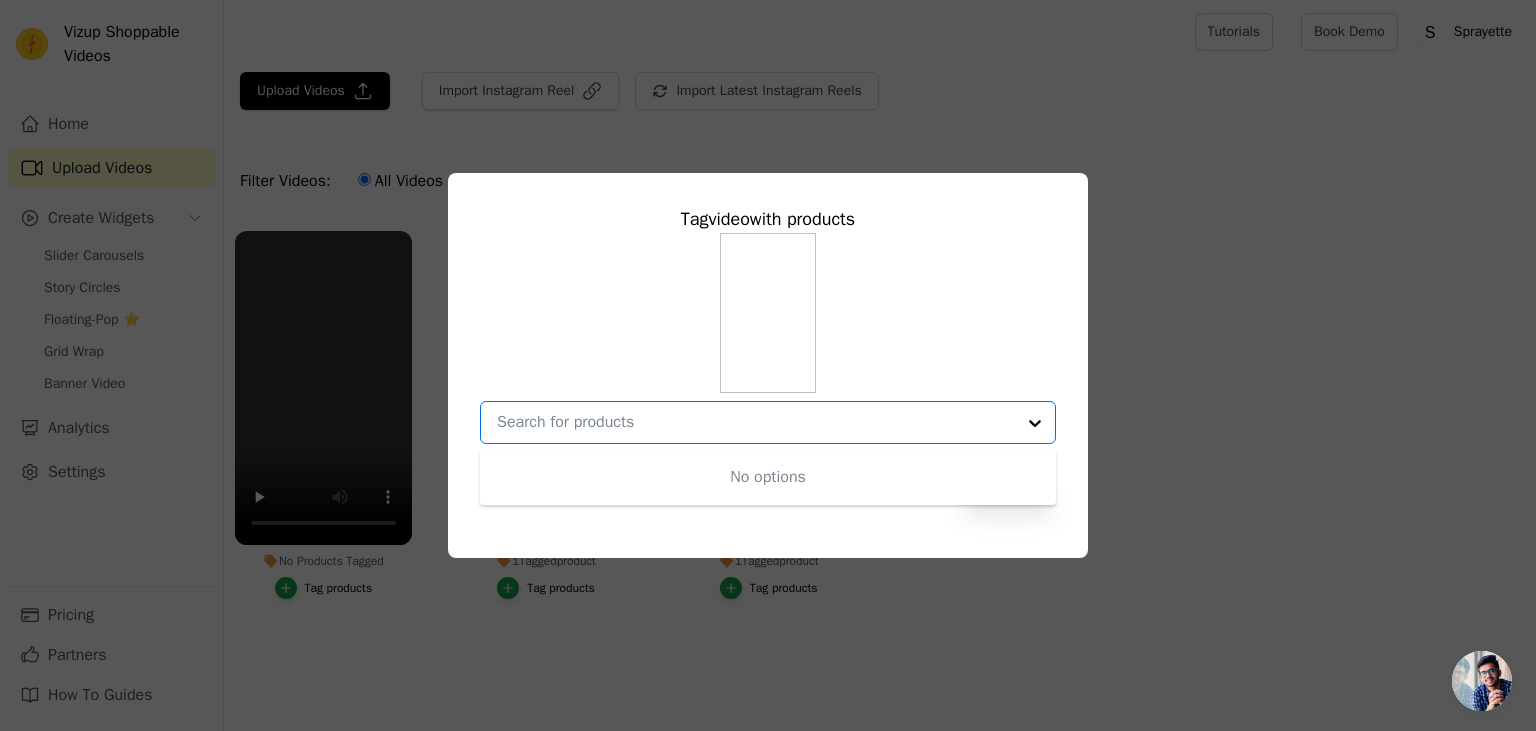click on "No Products Tagged     Tag  video  with products       No options     Option undefined, selected.                     Cancel   Save     Tag products" at bounding box center (756, 422) 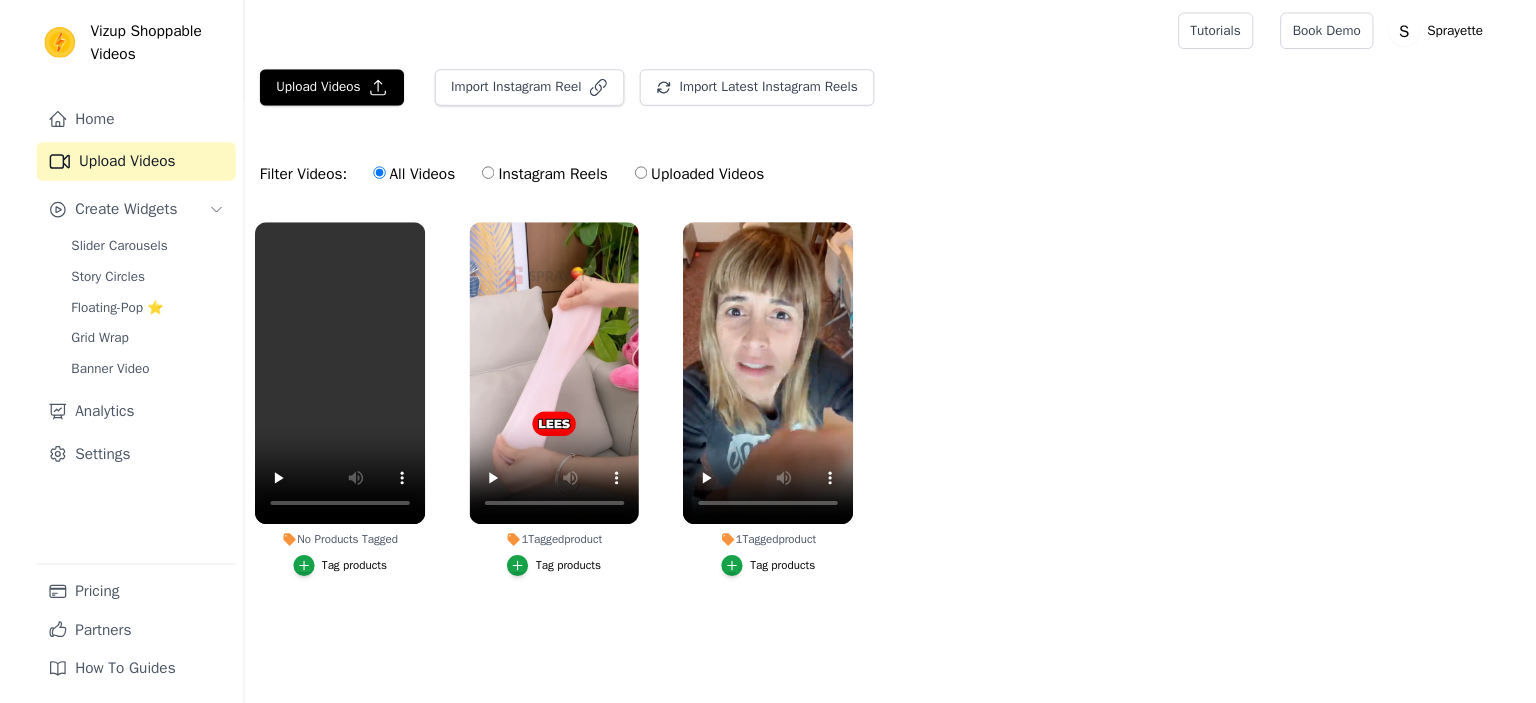 scroll, scrollTop: 0, scrollLeft: 0, axis: both 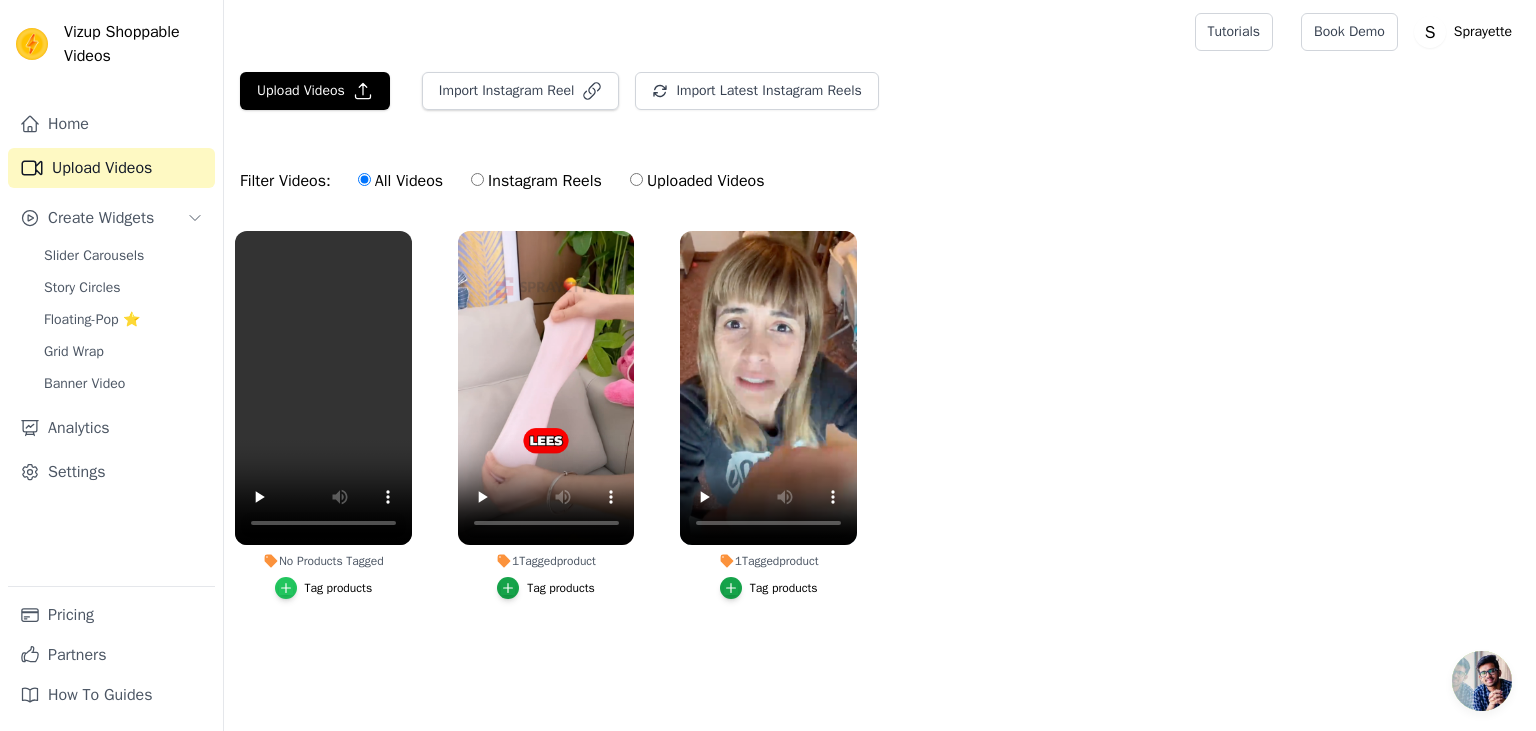 click at bounding box center (286, 588) 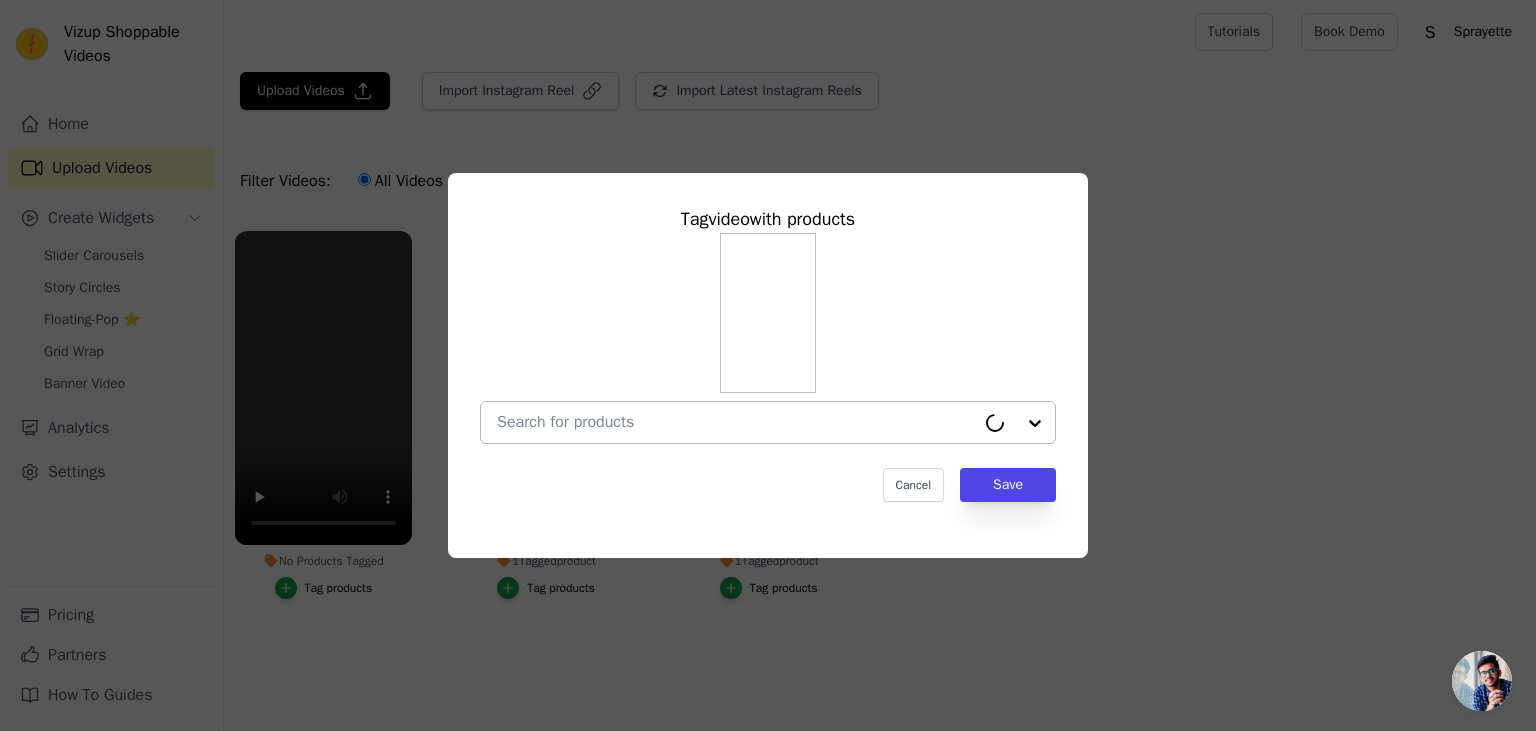 click at bounding box center (736, 422) 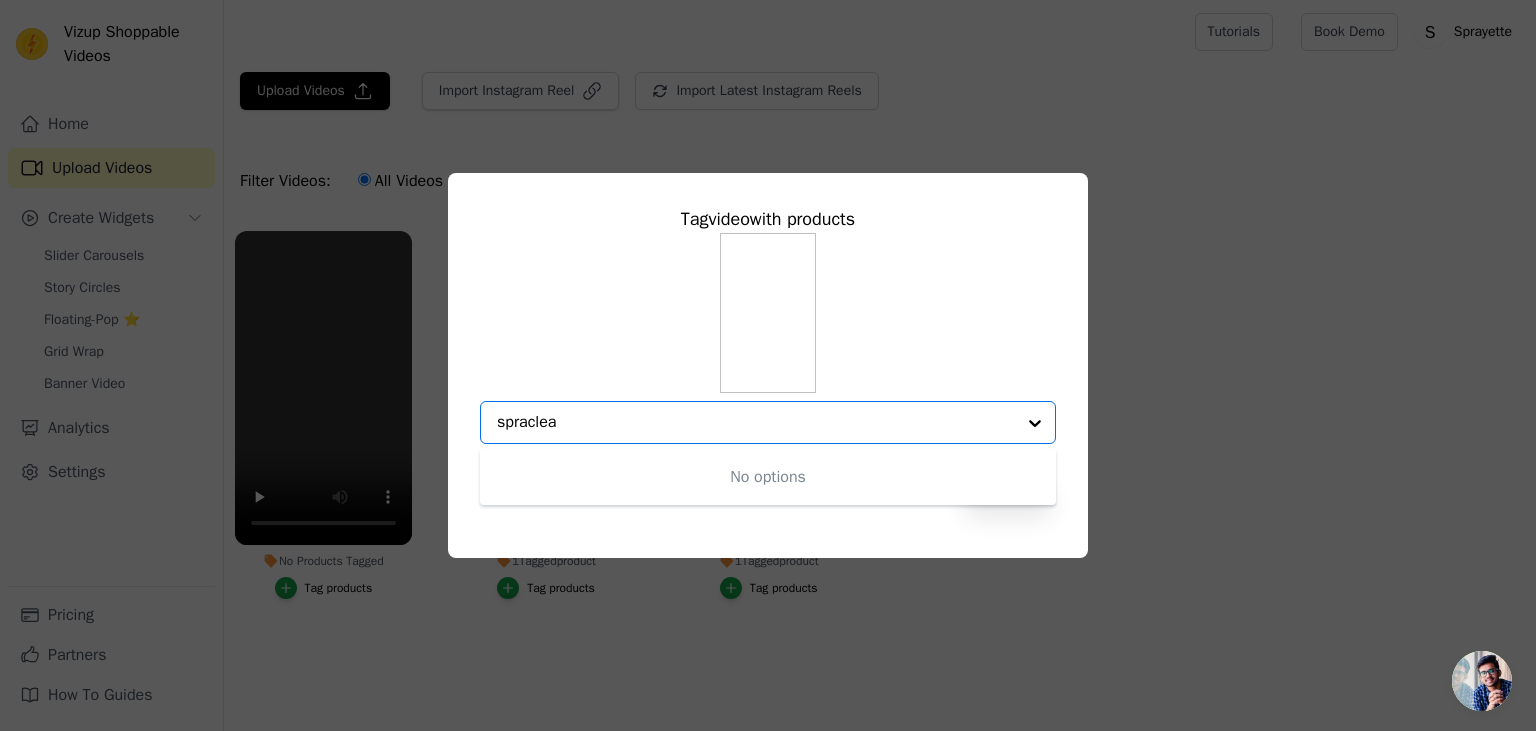 type on "spraclean" 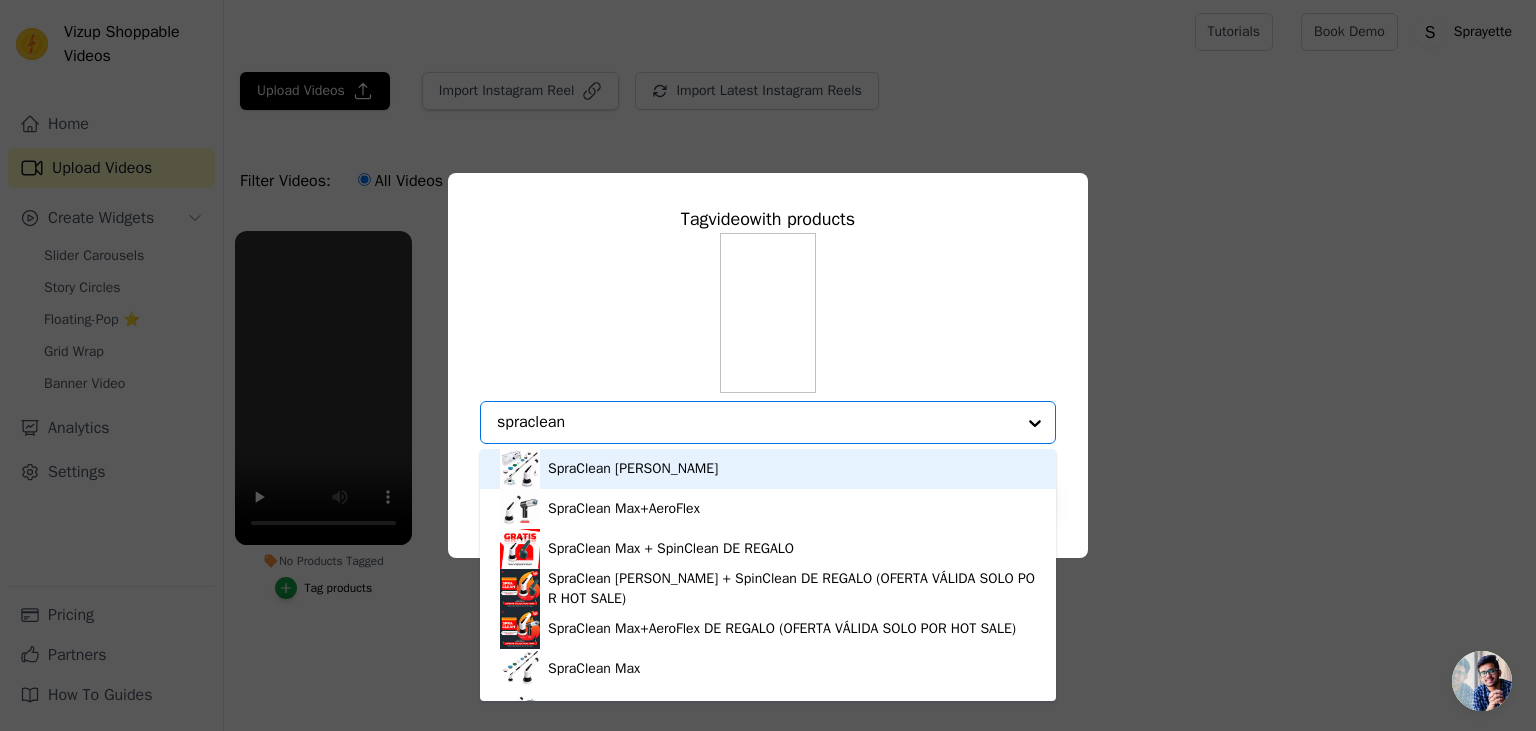 click on "SpraClean Max Sprayette" at bounding box center [768, 469] 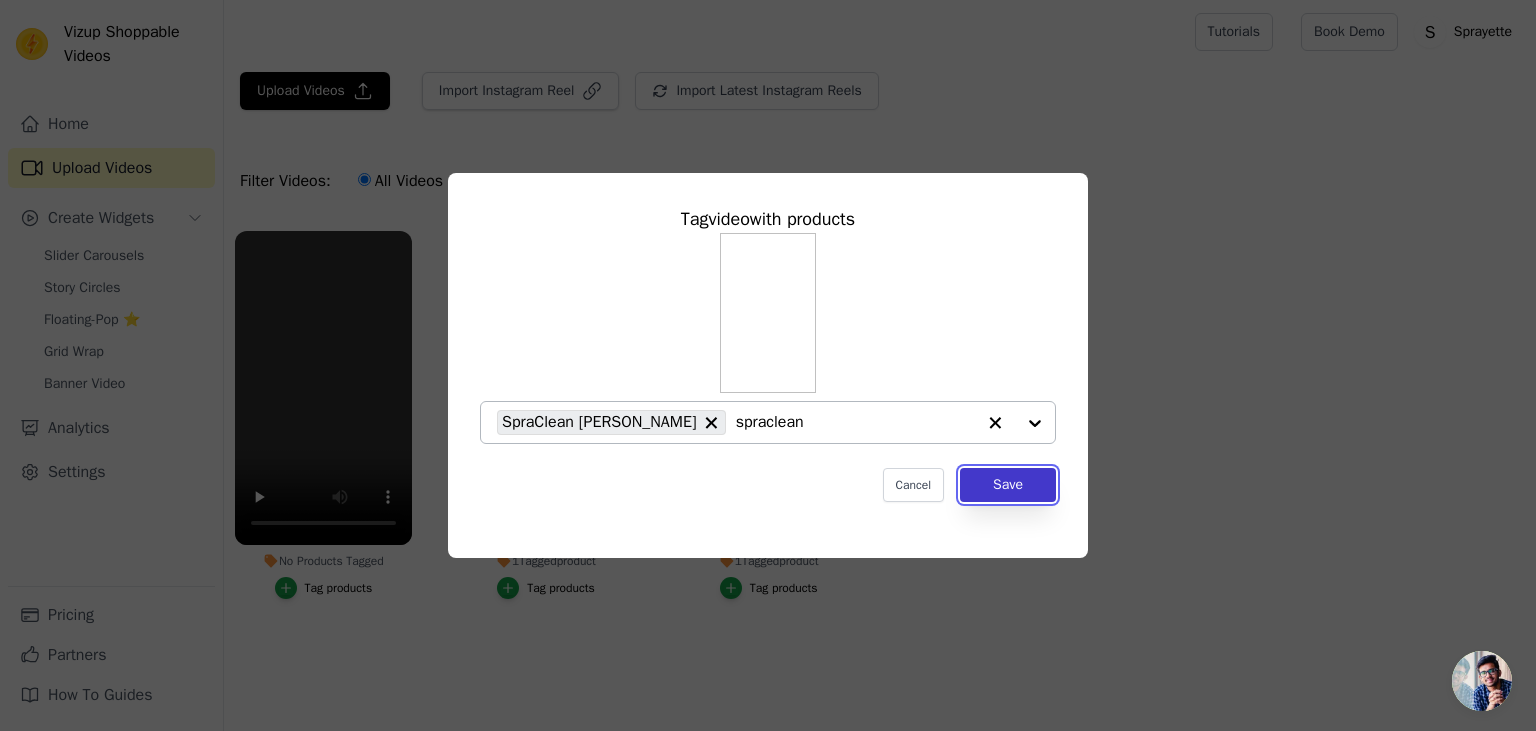 click on "Save" at bounding box center [1008, 485] 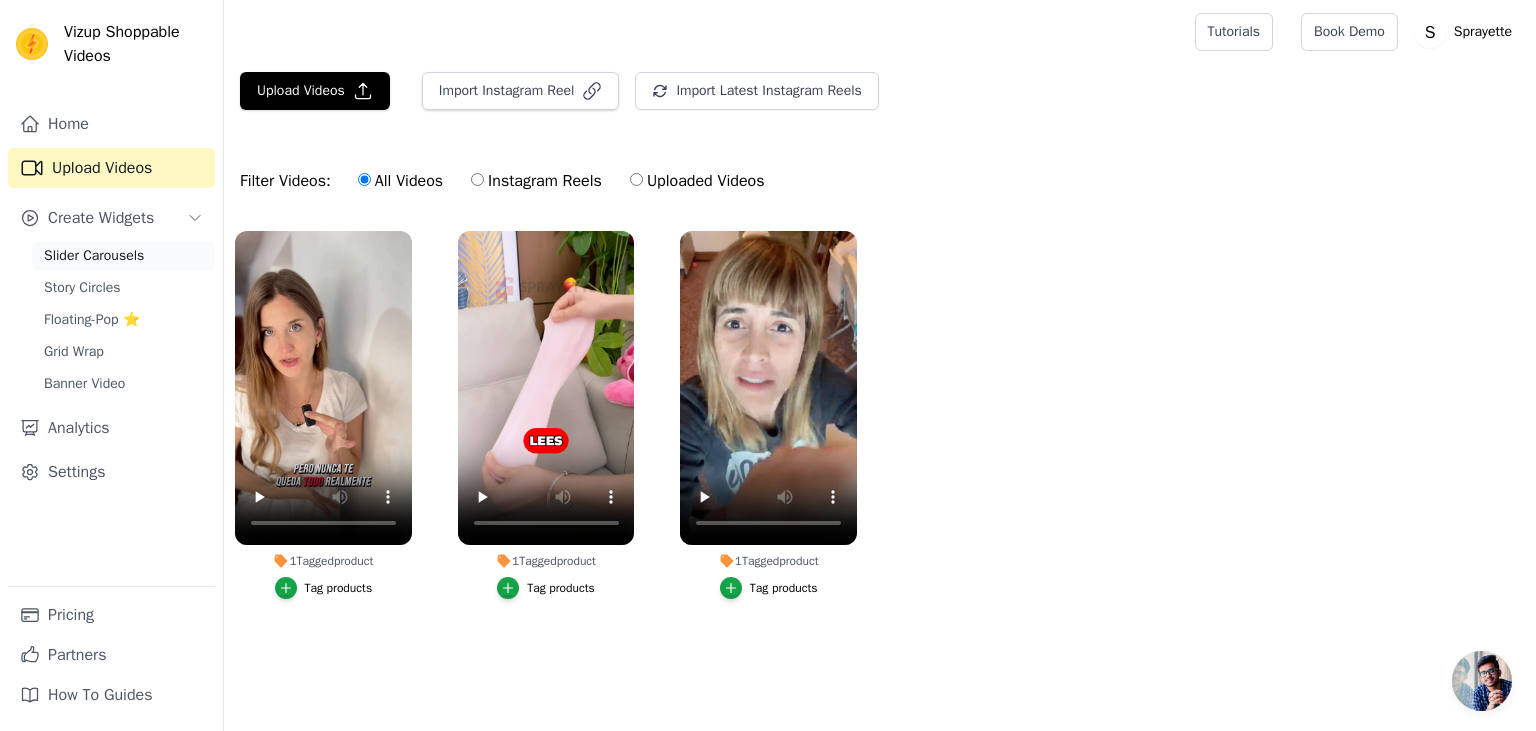 click on "Slider Carousels" at bounding box center [94, 256] 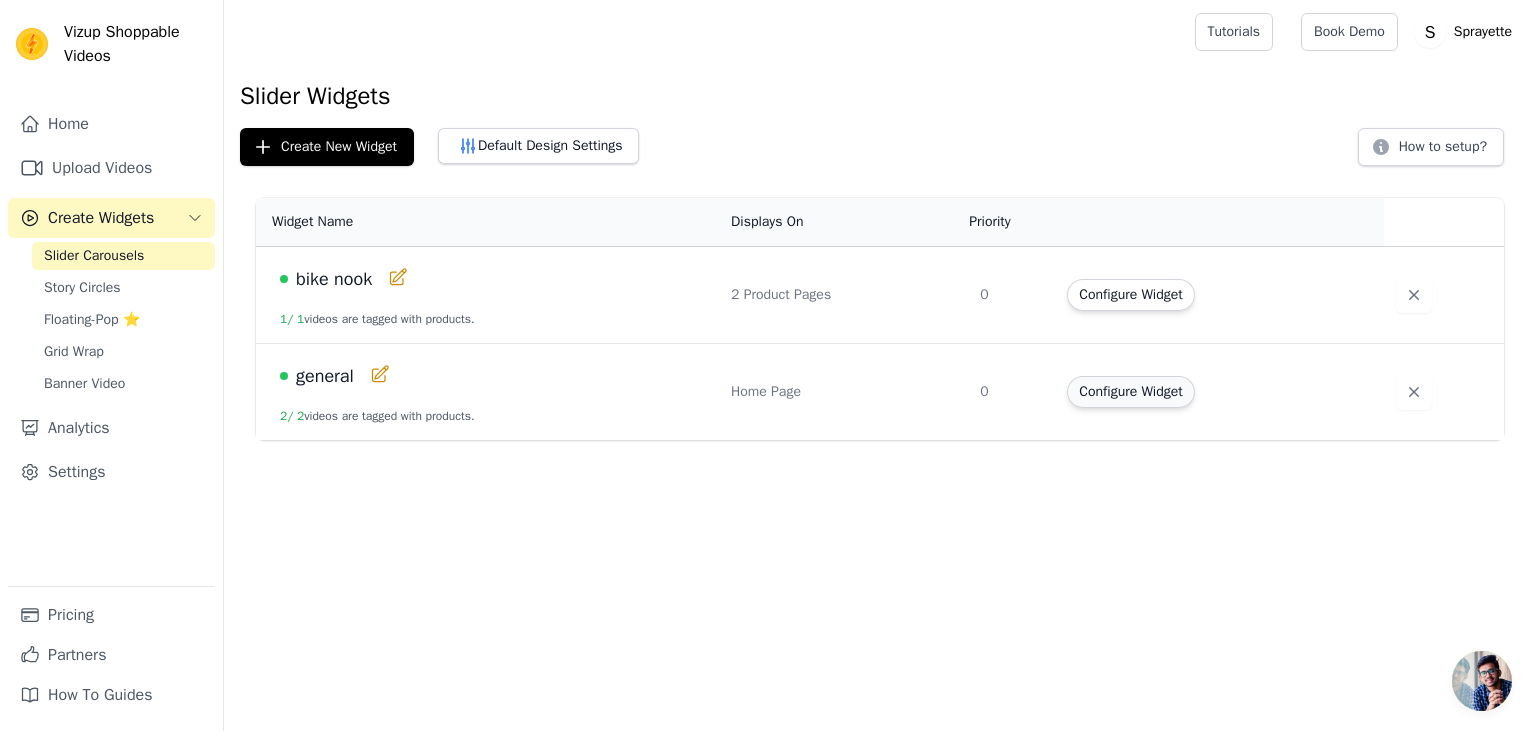 click on "Configure Widget" at bounding box center (1130, 392) 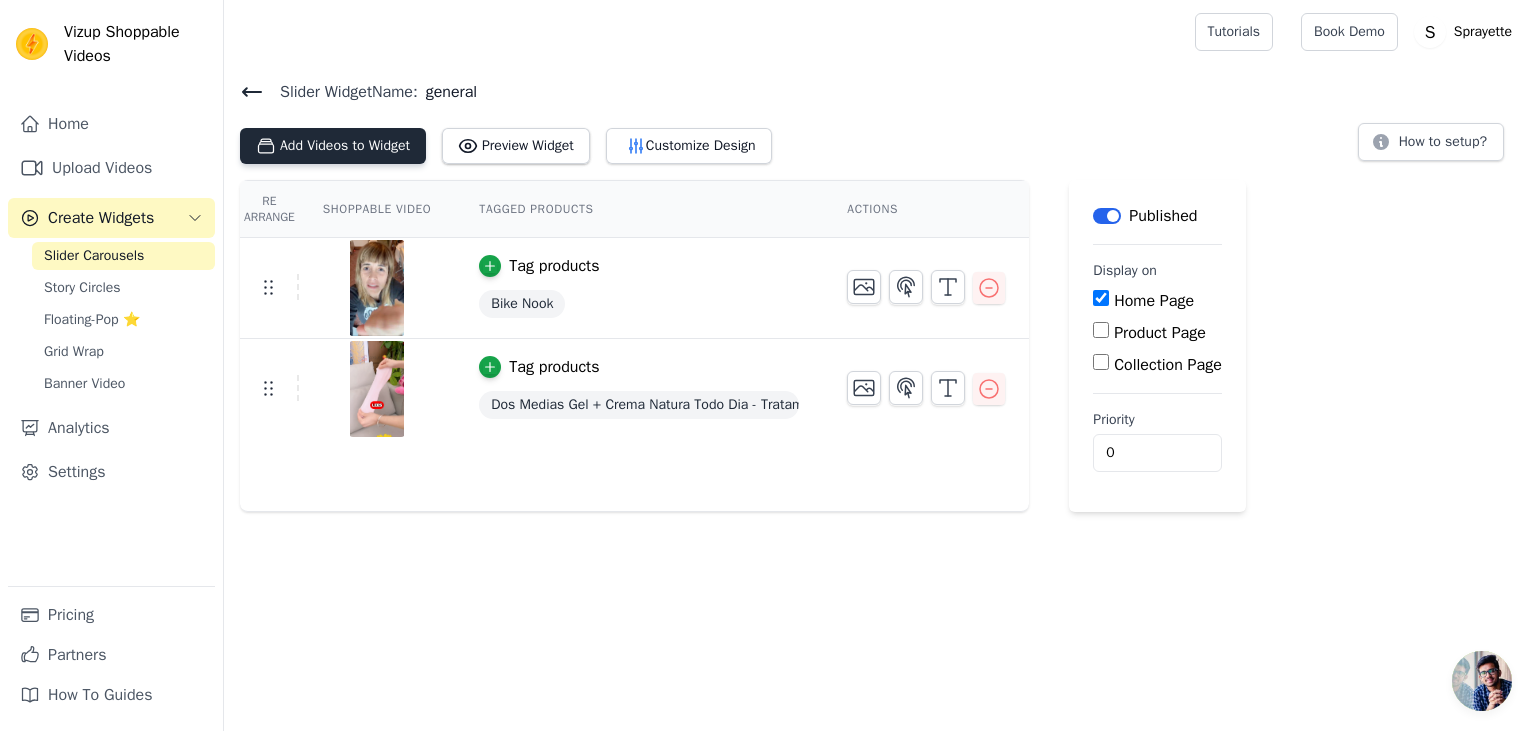 click on "Add Videos to Widget" at bounding box center [333, 146] 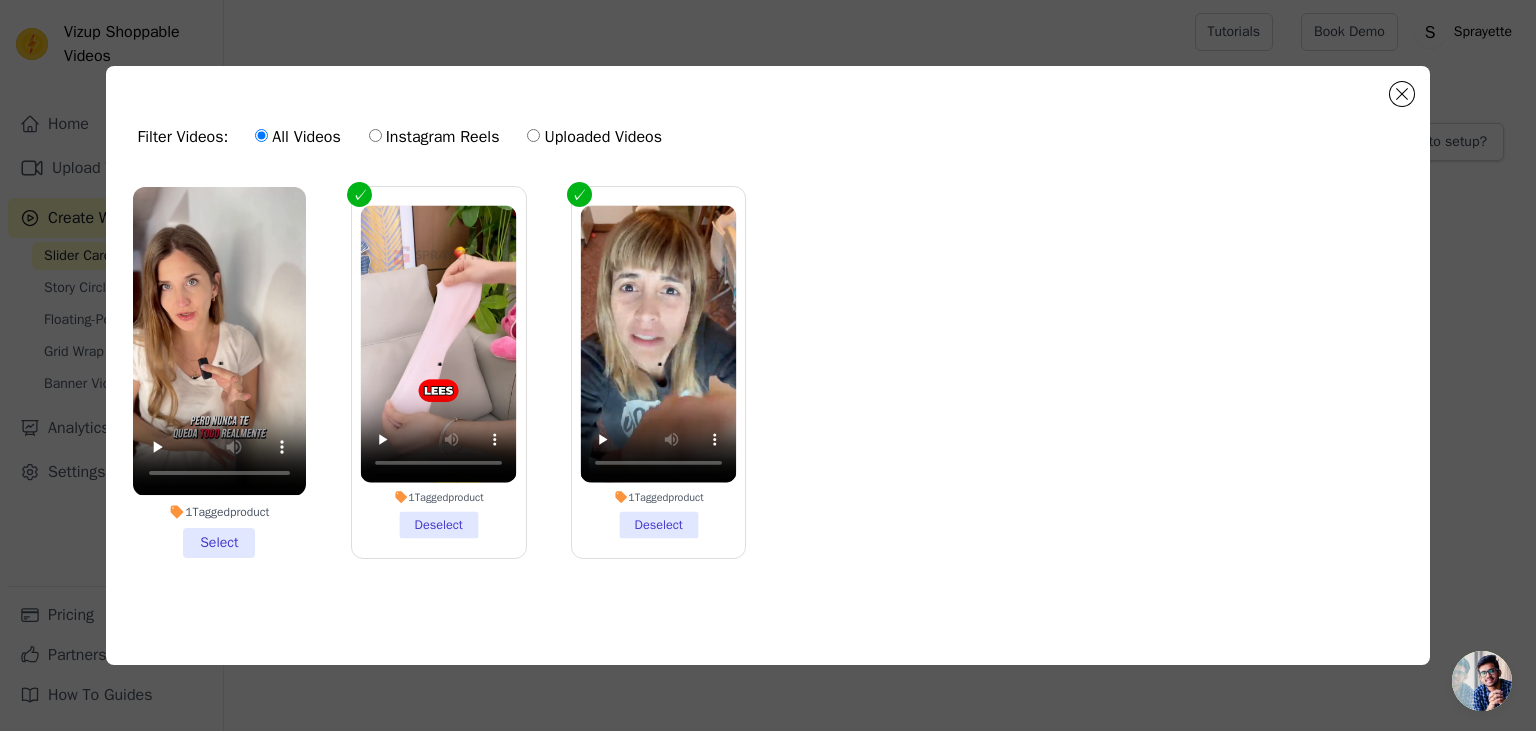 click on "1  Tagged  product     Select" at bounding box center [219, 372] 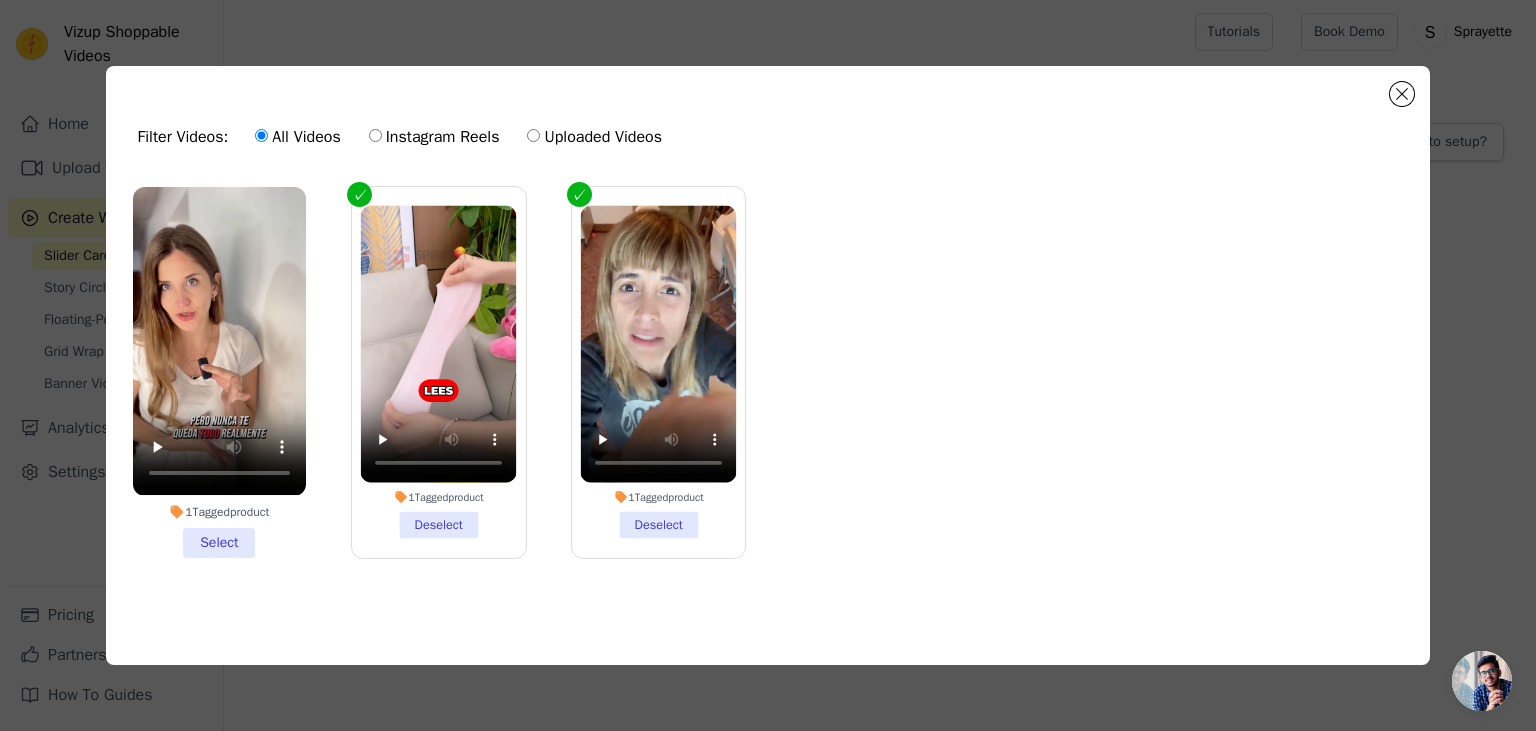 click on "1  Tagged  product     Select" at bounding box center (0, 0) 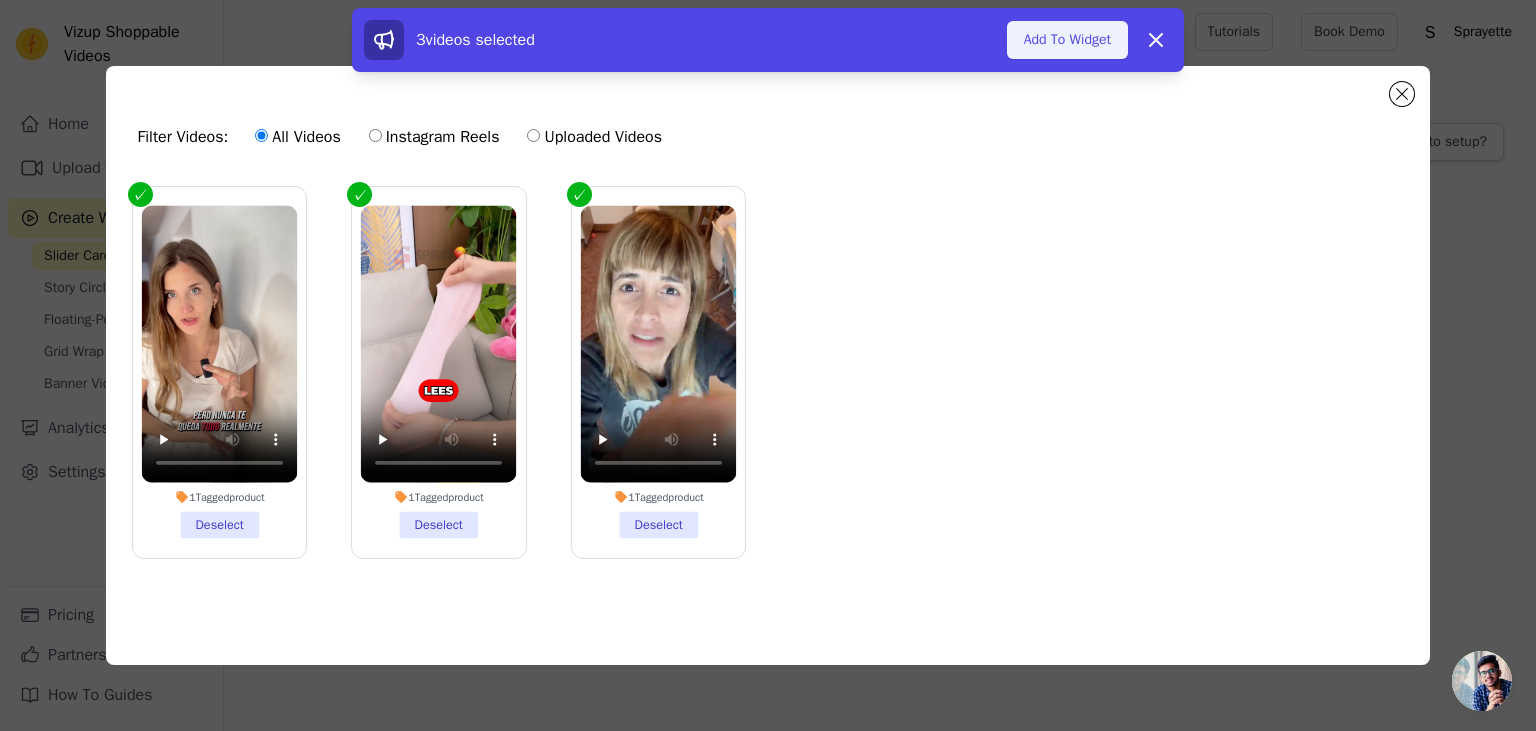 click on "Add To Widget" at bounding box center (1067, 40) 